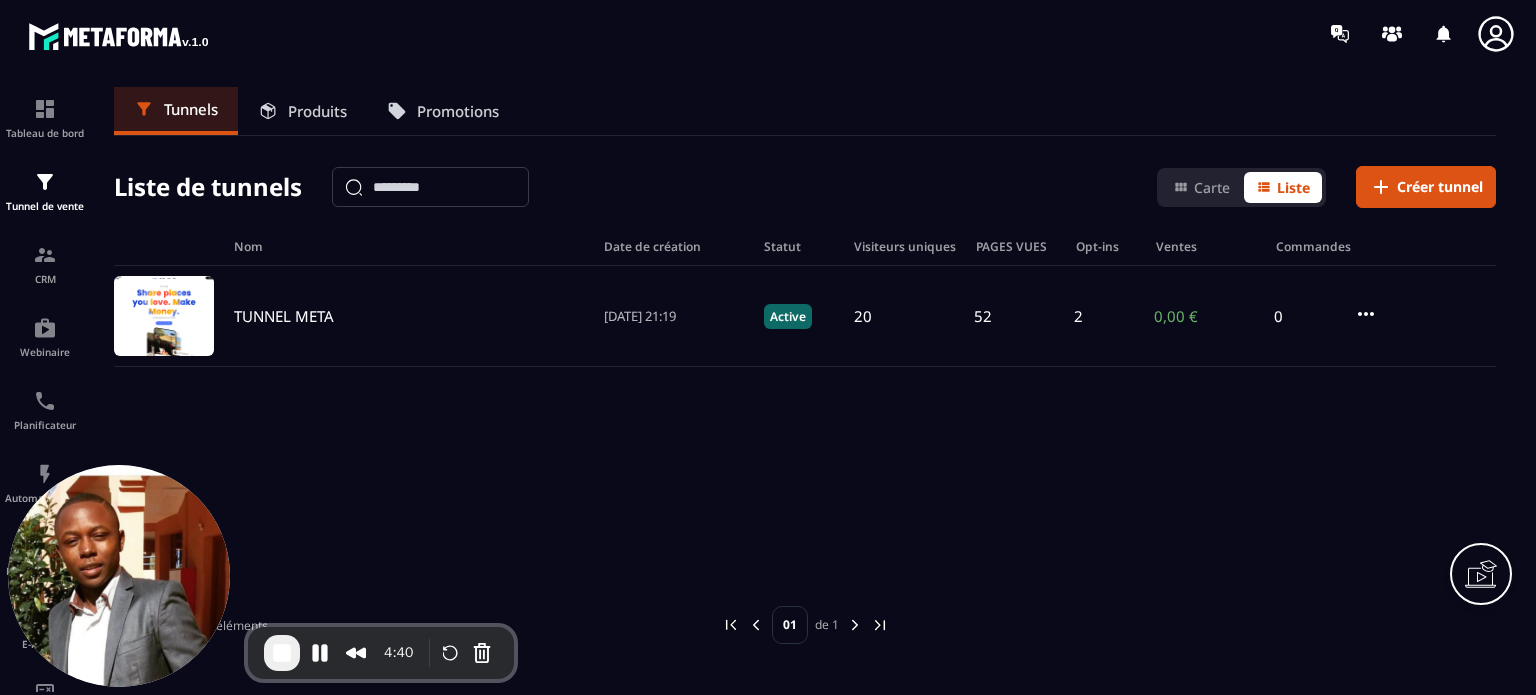 scroll, scrollTop: 0, scrollLeft: 0, axis: both 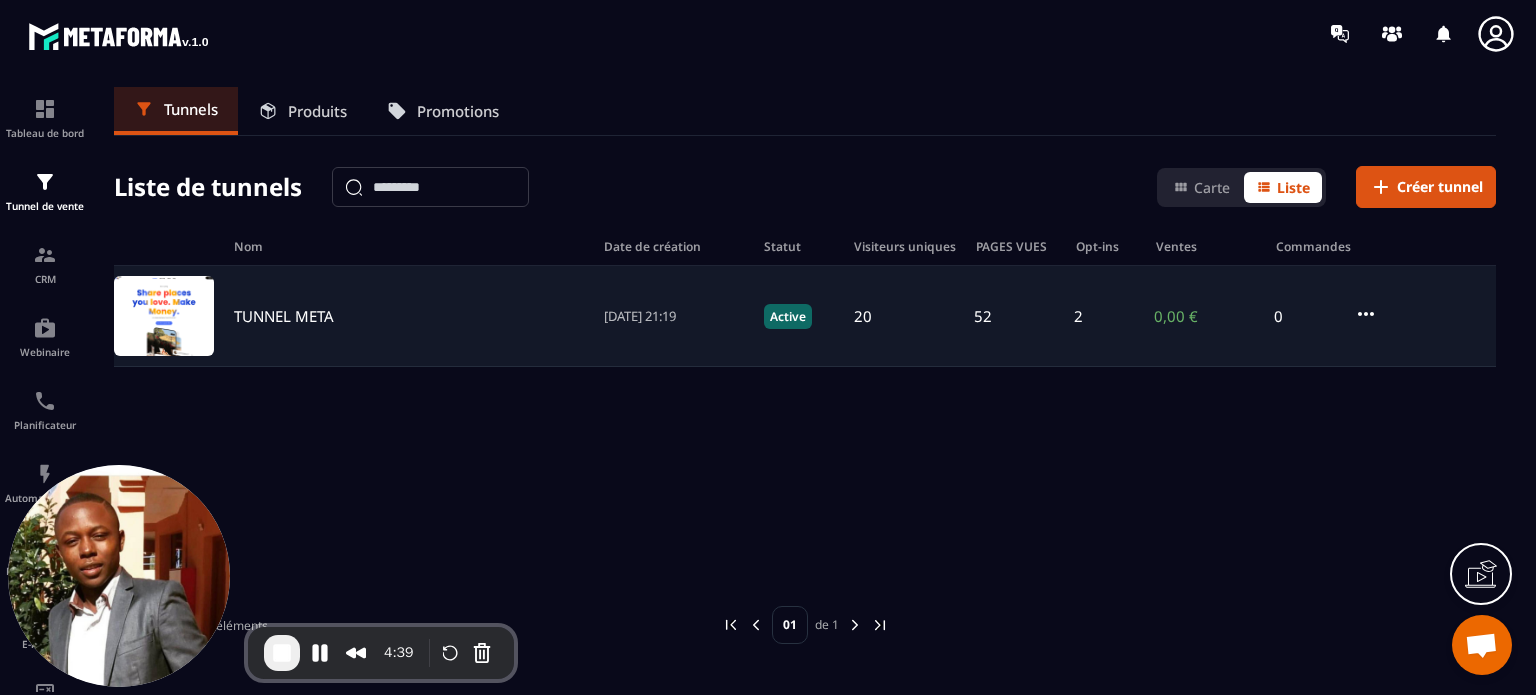 click on "TUNNEL META" at bounding box center (284, 316) 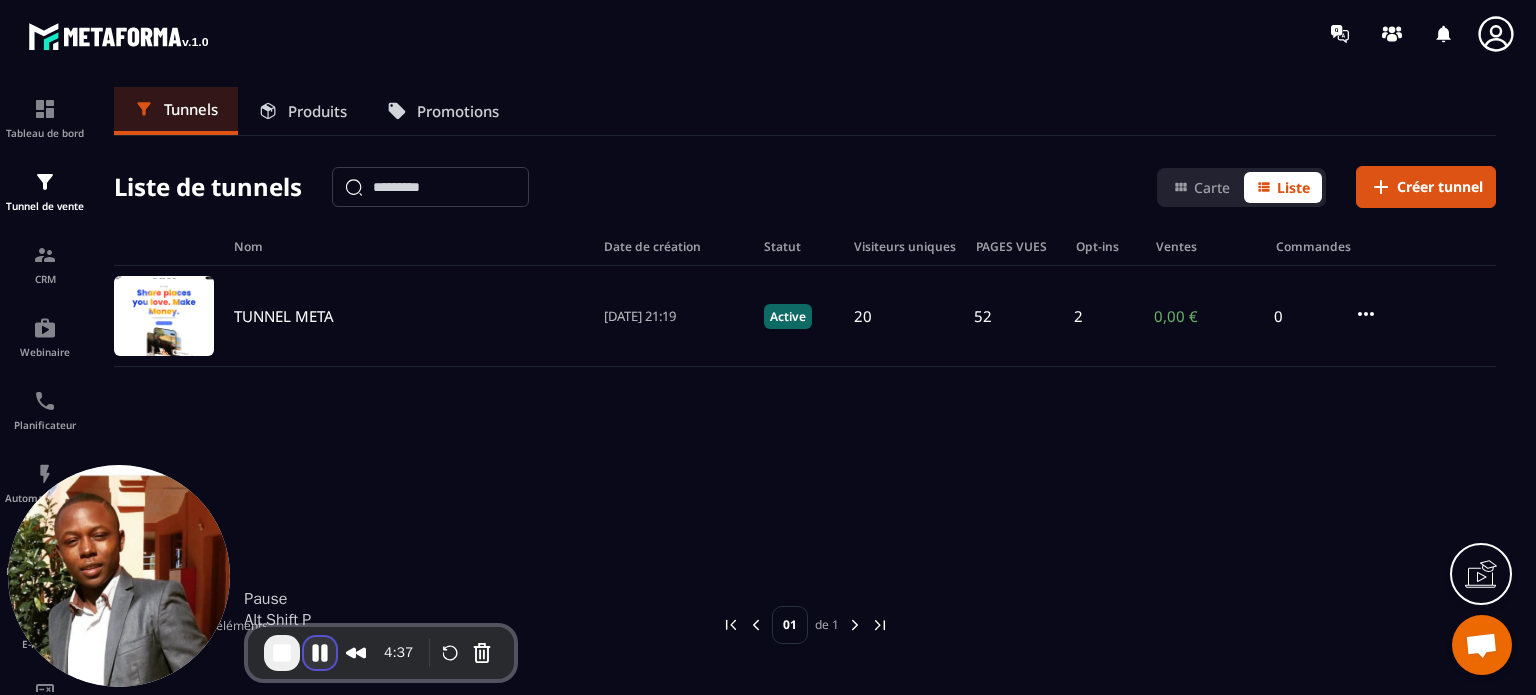 click at bounding box center [320, 653] 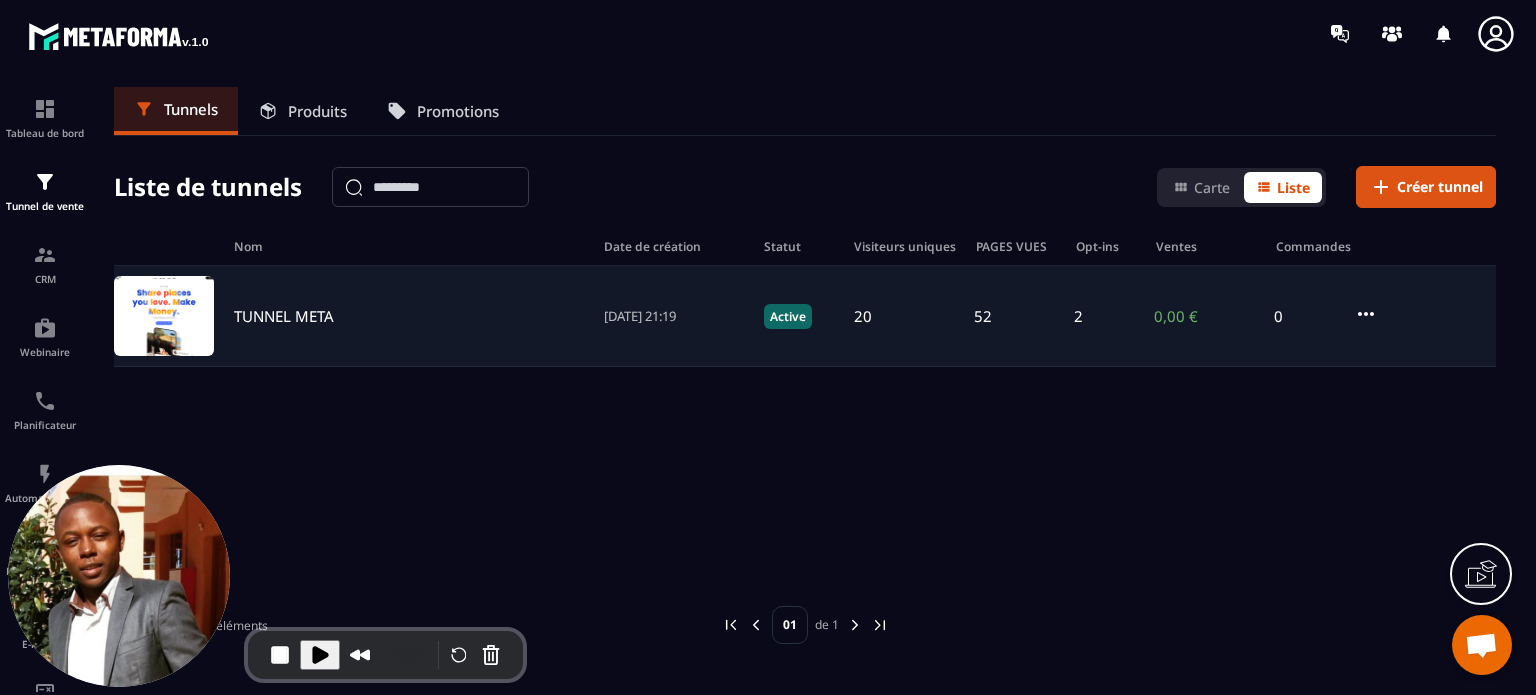 click on "TUNNEL META" at bounding box center [284, 316] 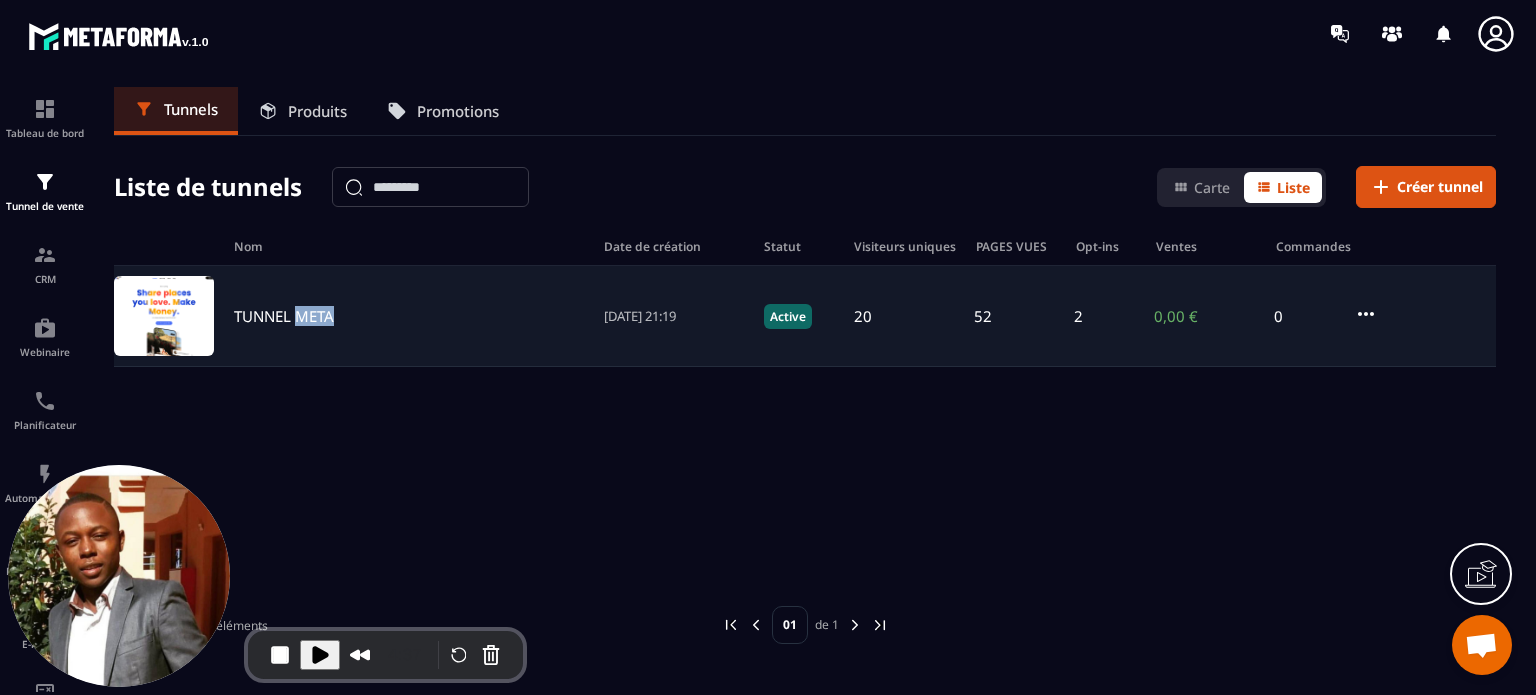 click on "TUNNEL META" at bounding box center (284, 316) 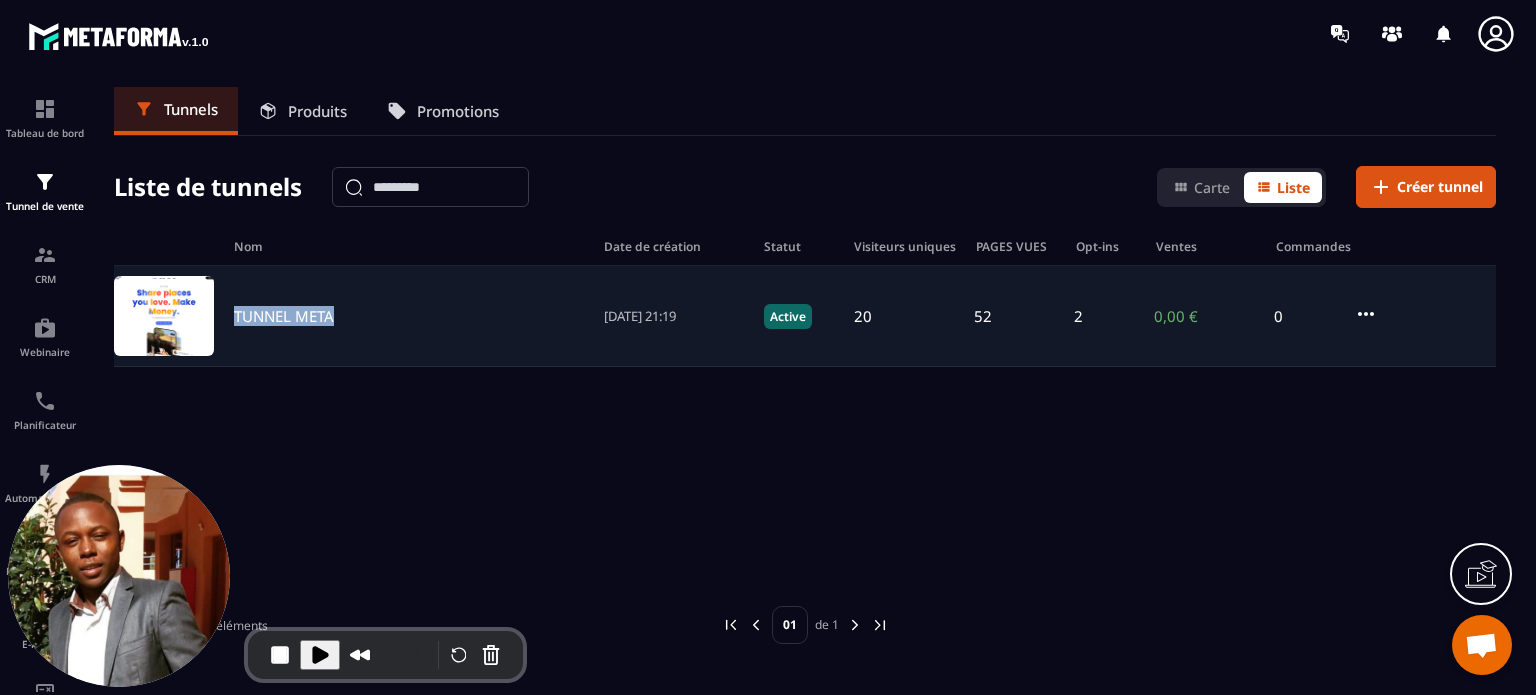 click on "TUNNEL META" at bounding box center [284, 316] 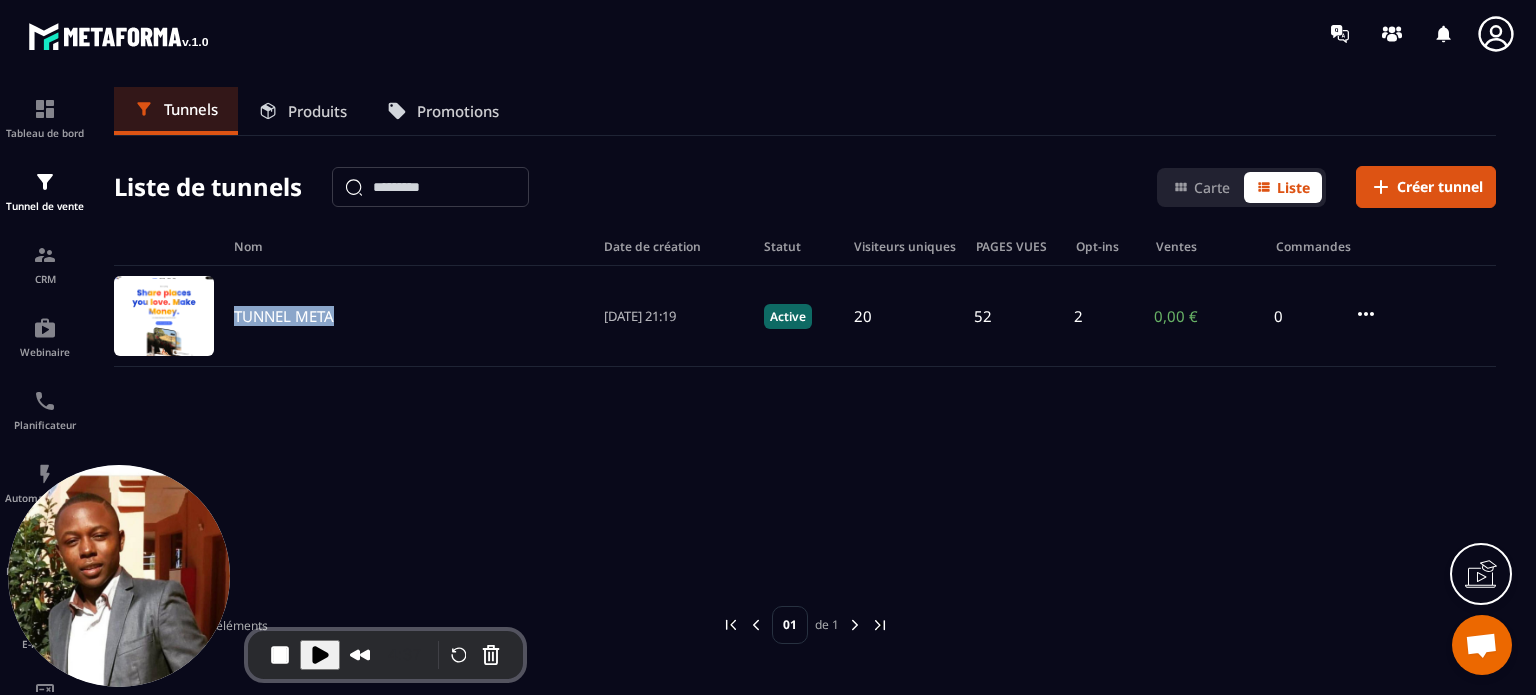 click on "TUNNEL META [DATE] 21:19 Active 20 52 2 0,00 € 0" at bounding box center (805, 416) 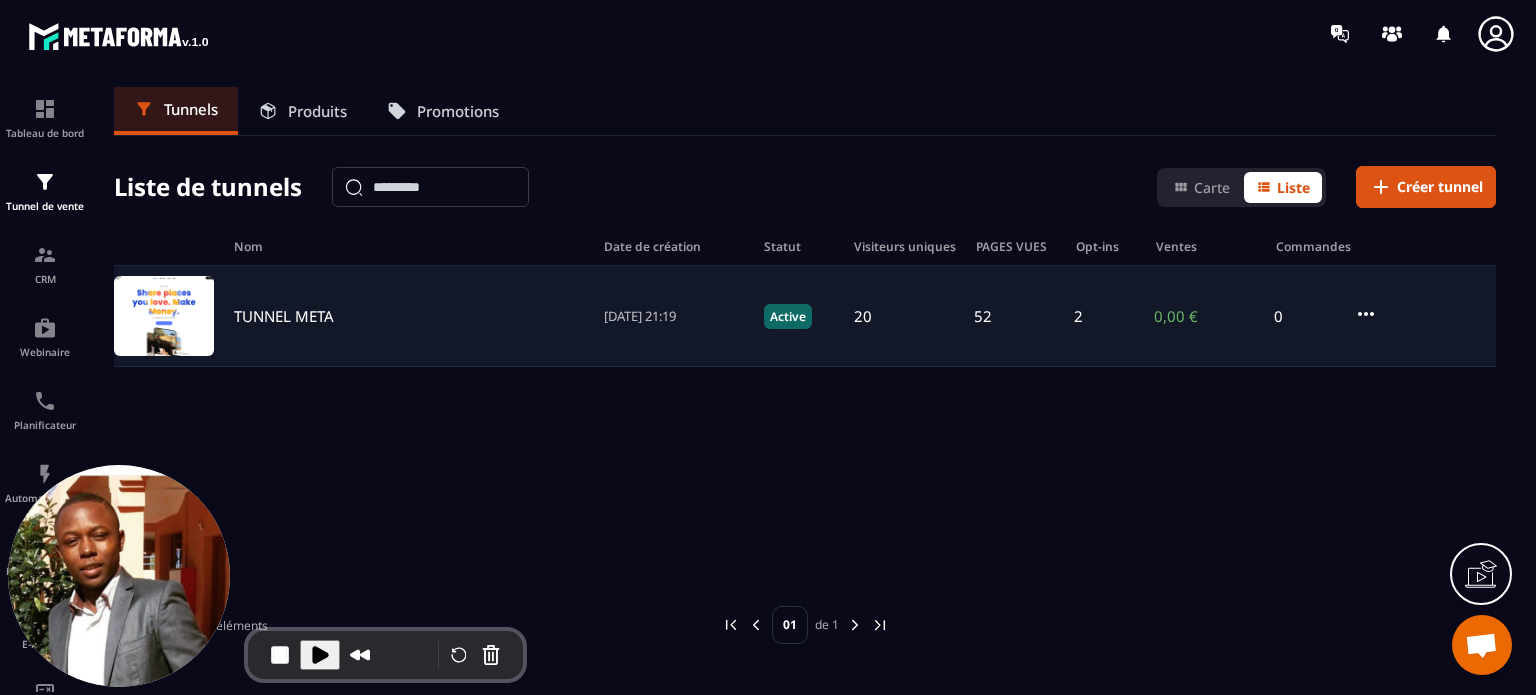 click at bounding box center (164, 316) 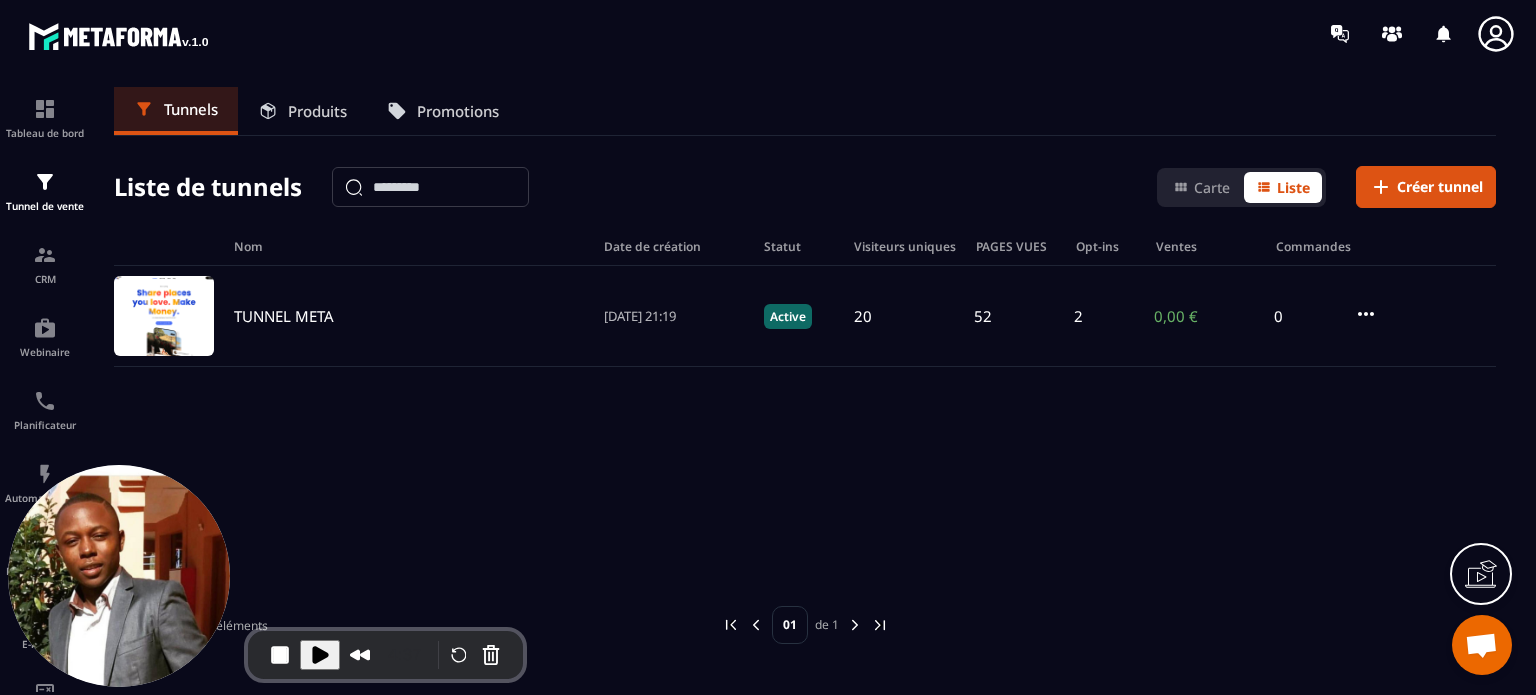 click 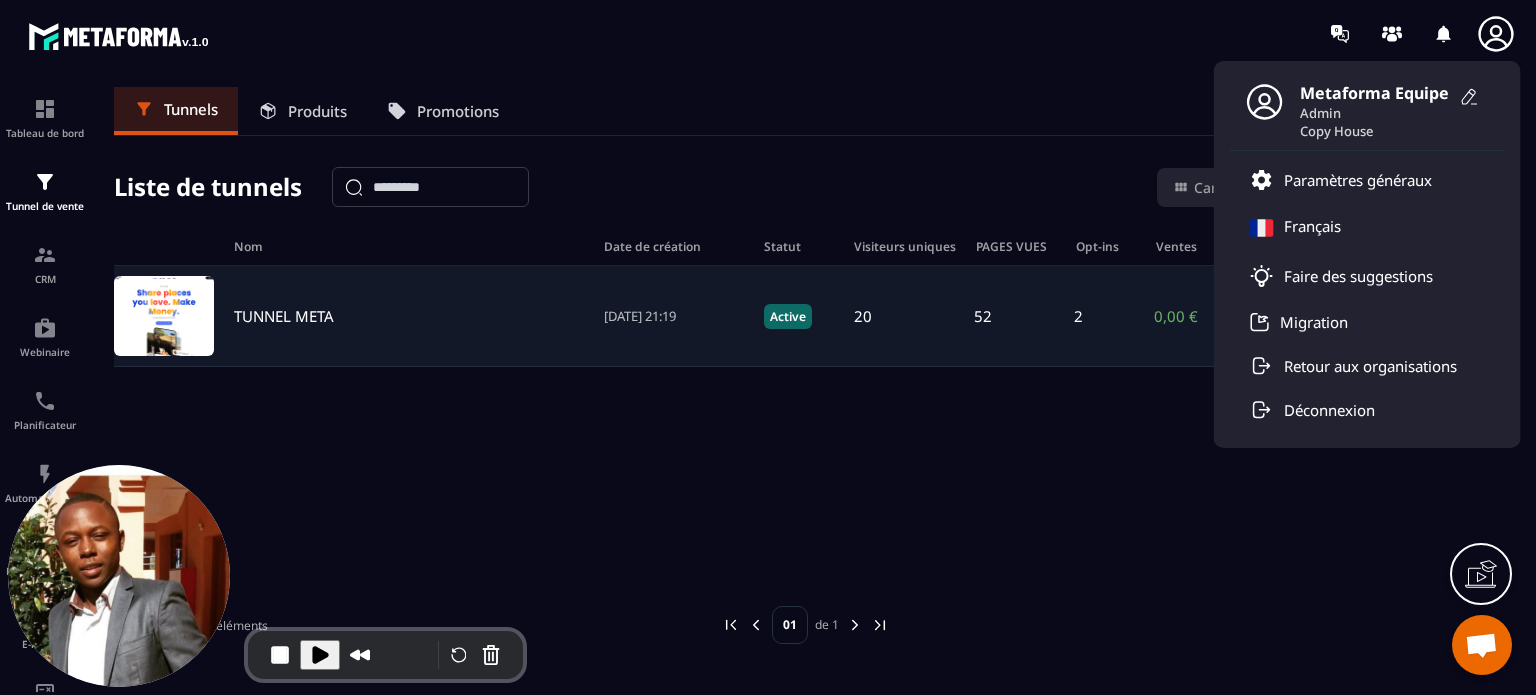 click on "[DATE] 21:19" at bounding box center (674, 316) 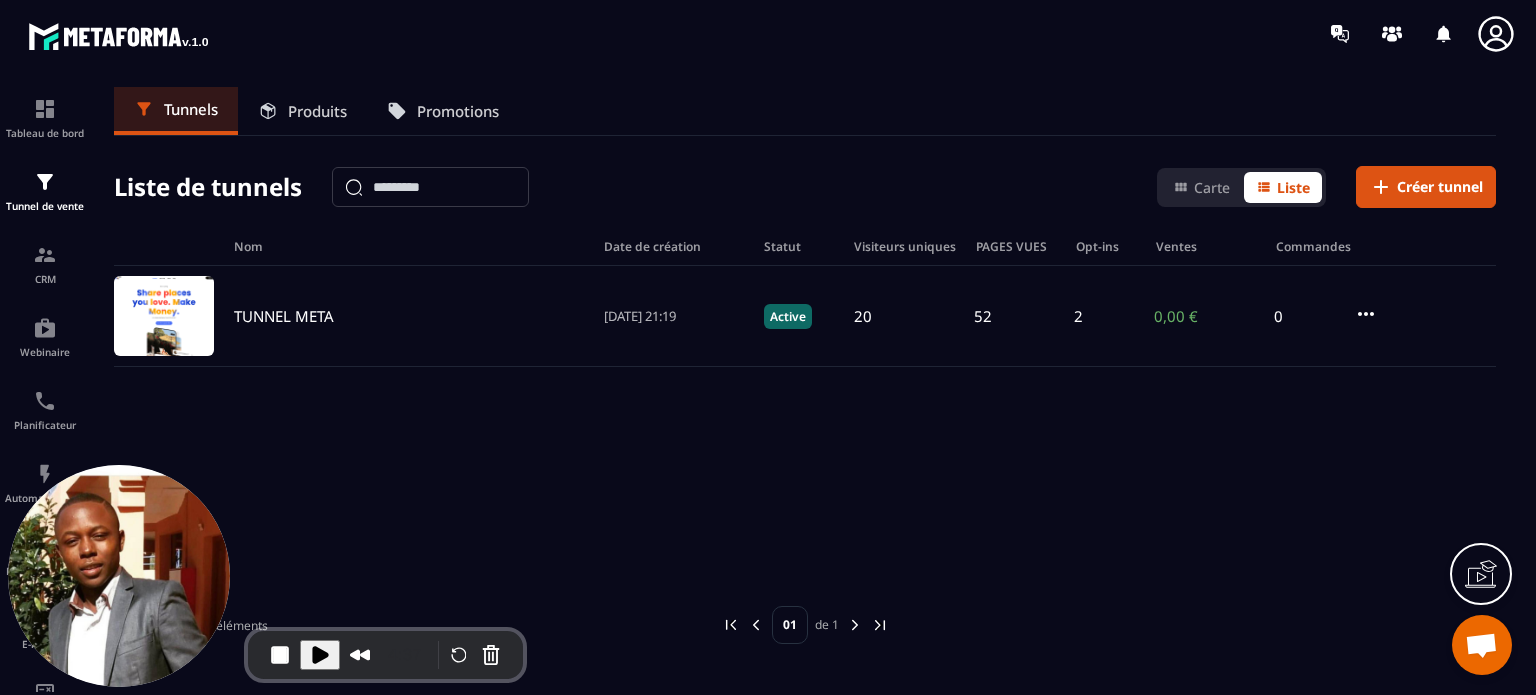 click on "Tunnels Produits Promotions Liste de tunnels Carte Liste Créer tunnel Nom Date de création Statut Visiteurs uniques PAGES VUES Opt-ins Ventes Commandes TUNNEL META [DATE] 21:19 Active 20 52 2 0,00 € 0 1-1 sur 1 éléments 01 de 1" 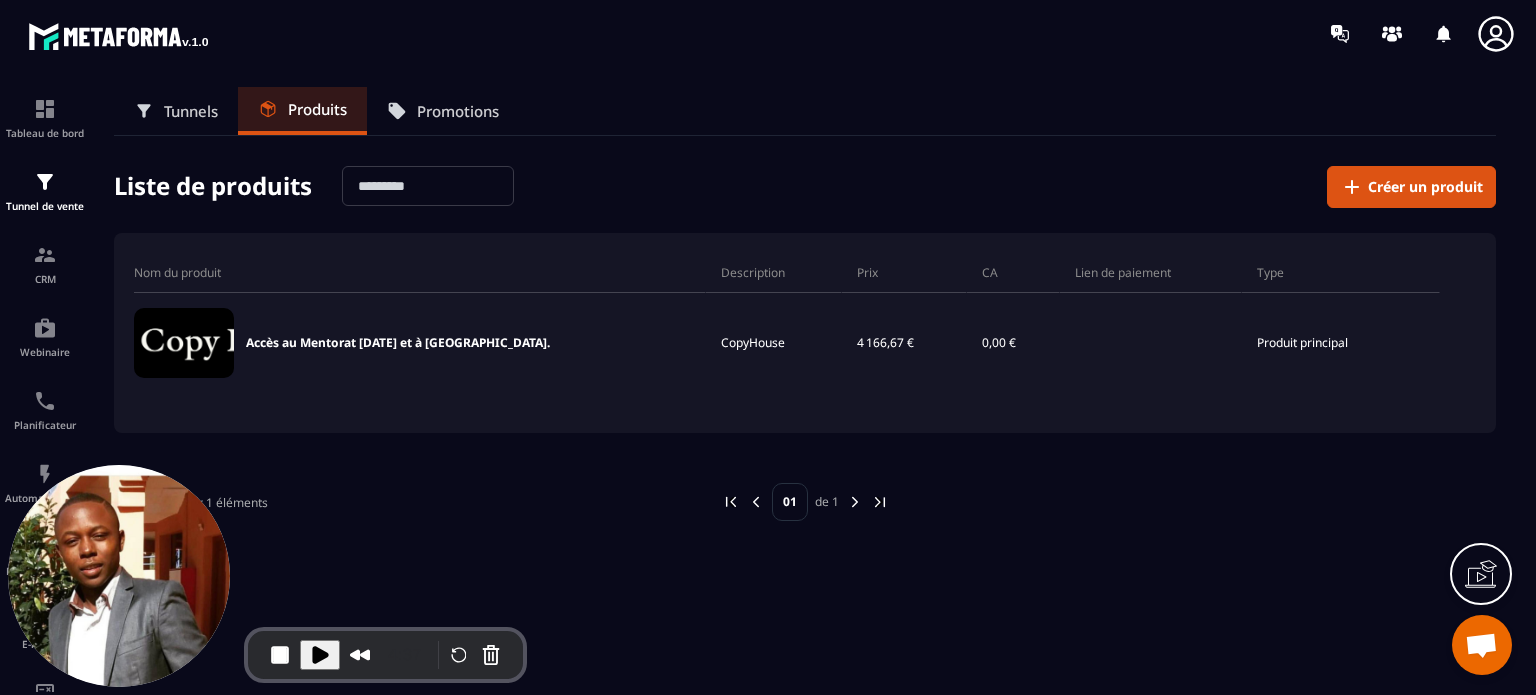 click 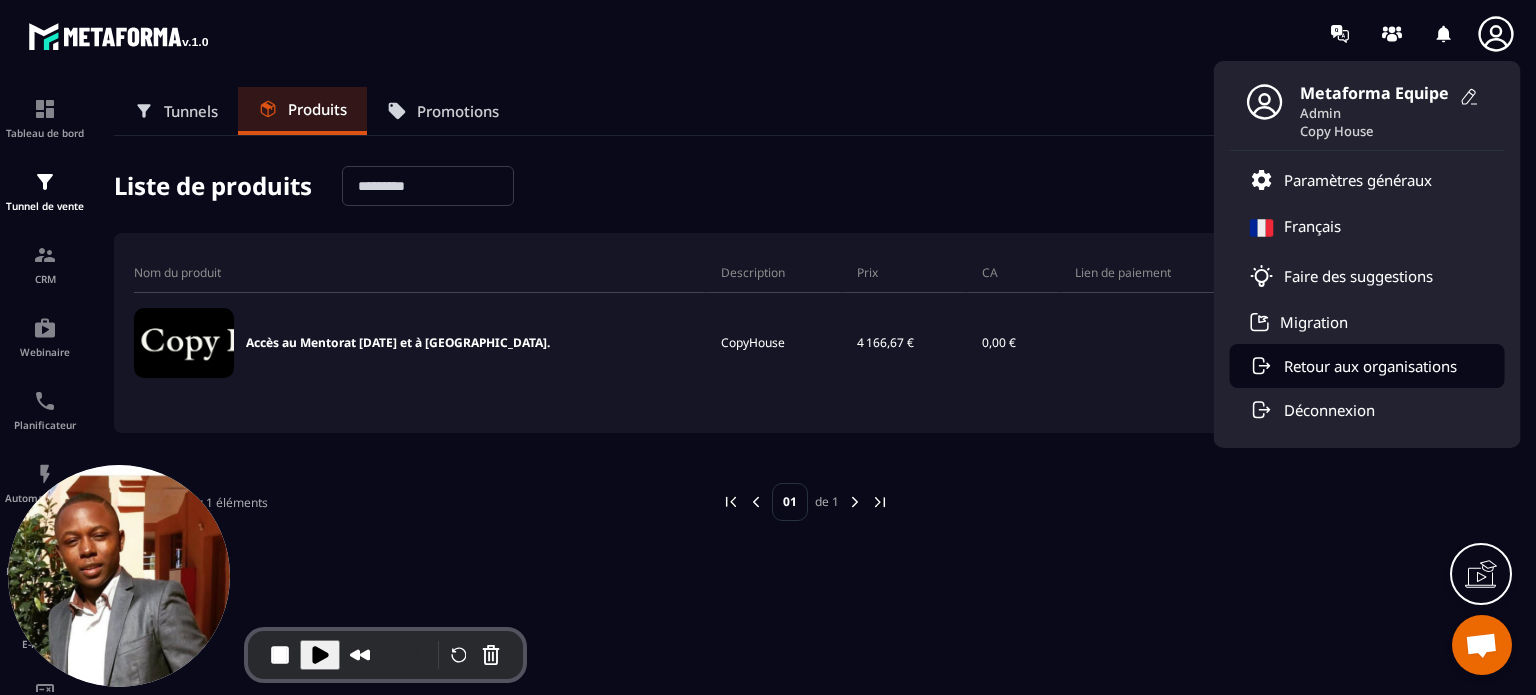 click on "Retour aux organisations" at bounding box center [1370, 366] 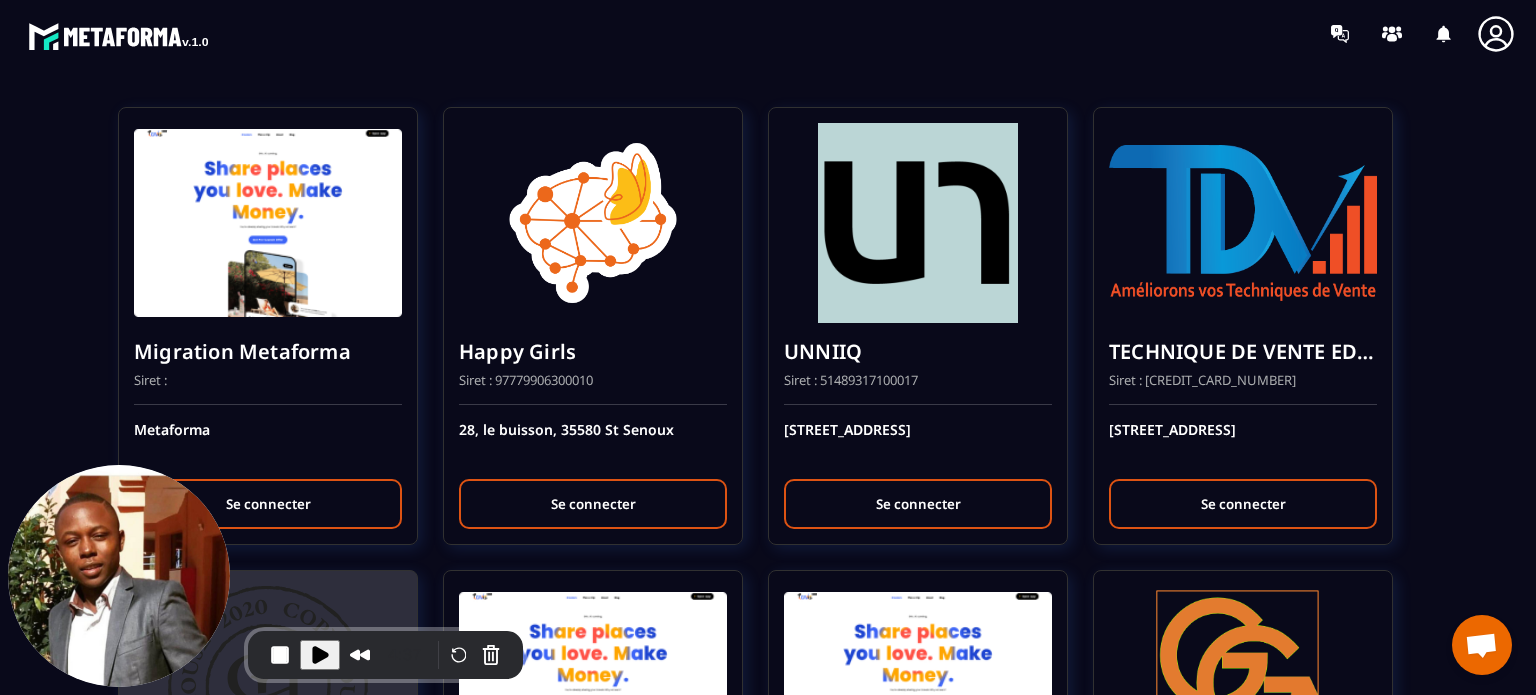 click at bounding box center (268, 686) 